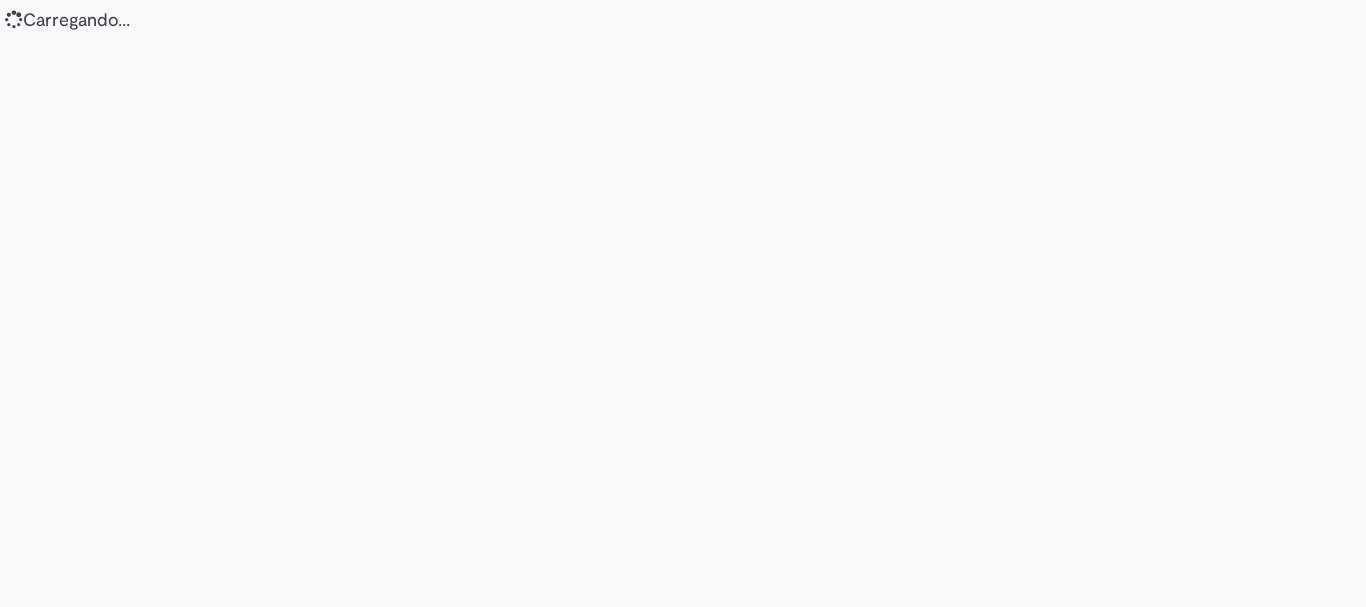 scroll, scrollTop: 0, scrollLeft: 0, axis: both 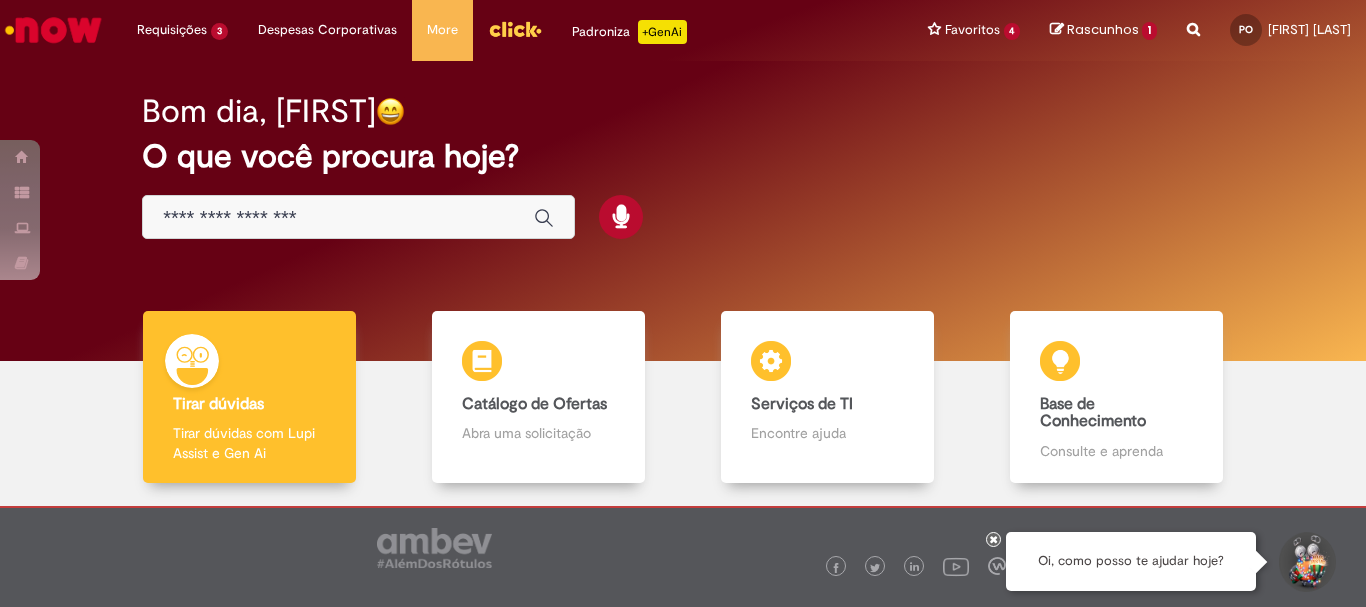 click at bounding box center [338, 218] 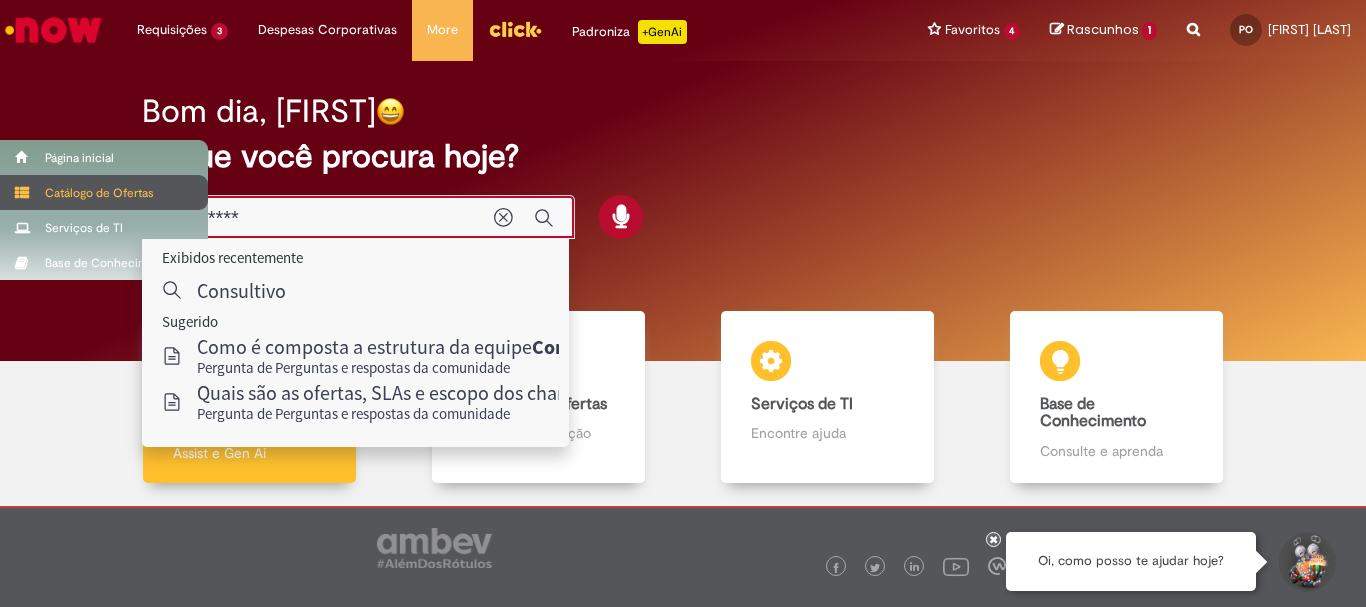 drag, startPoint x: 285, startPoint y: 216, endPoint x: 0, endPoint y: 202, distance: 285.34366 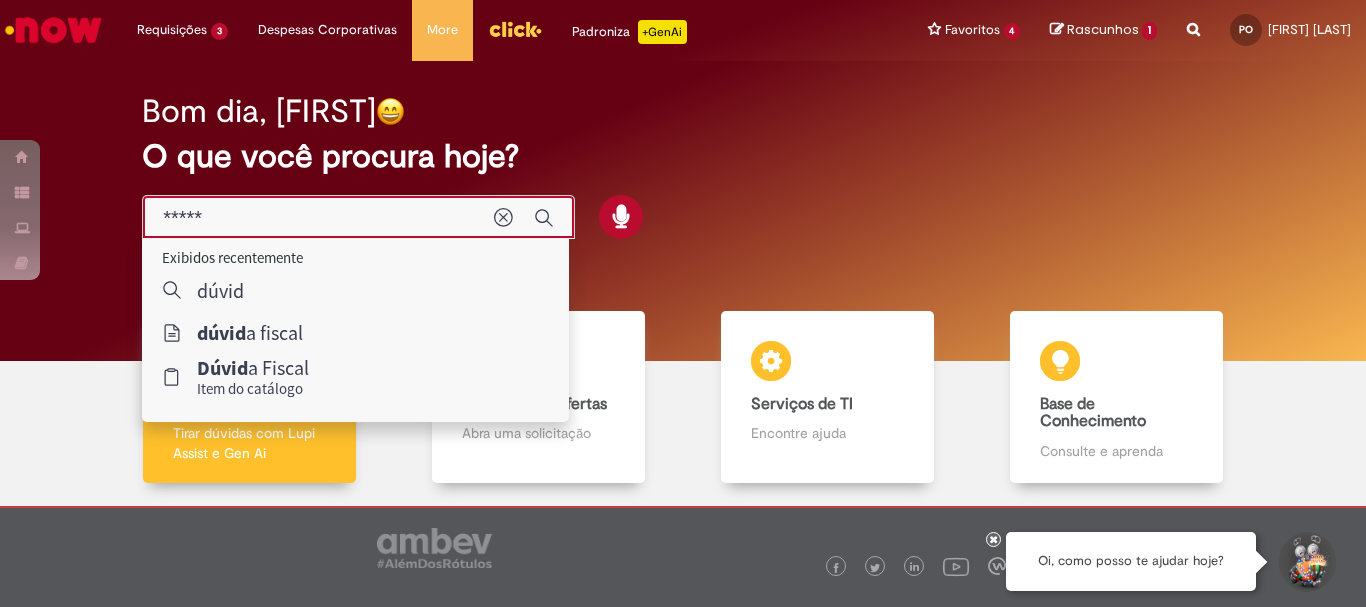 type on "******" 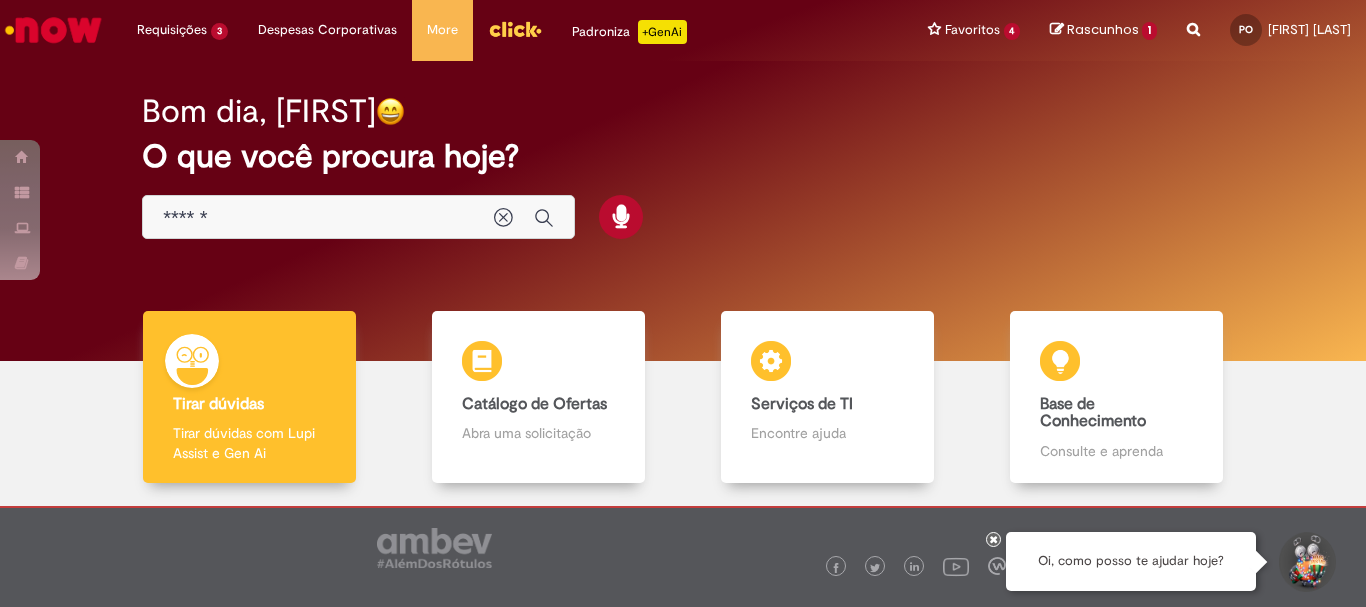 drag, startPoint x: 251, startPoint y: 379, endPoint x: 271, endPoint y: 383, distance: 20.396078 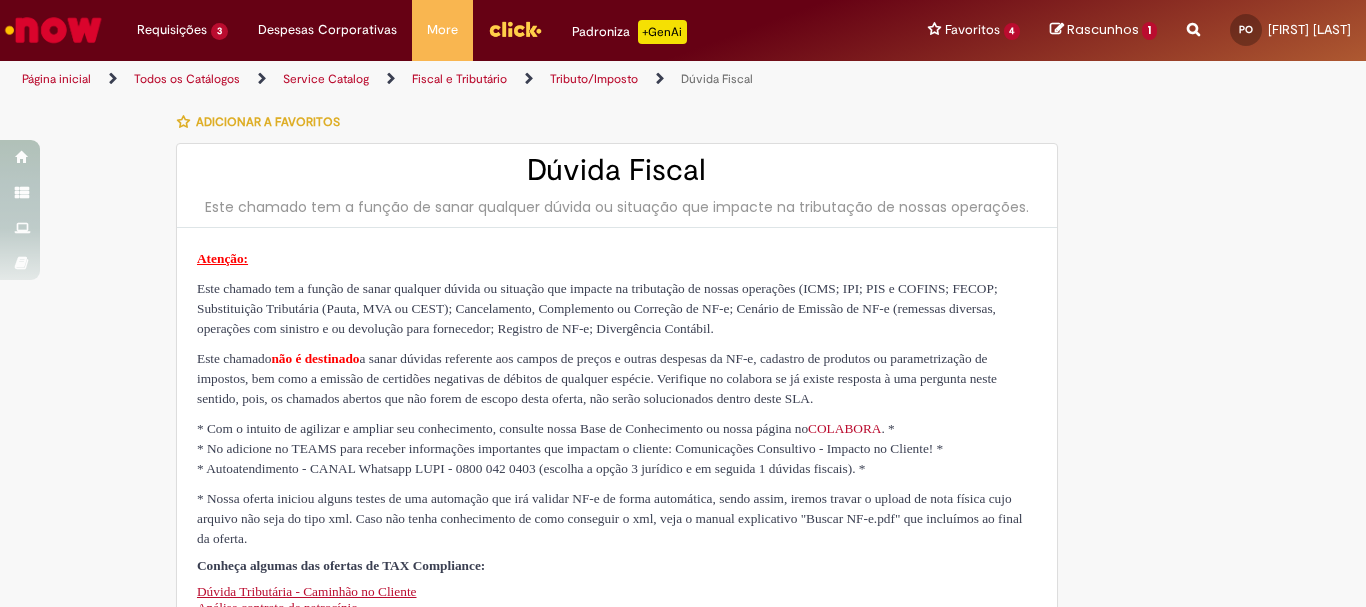 type on "********" 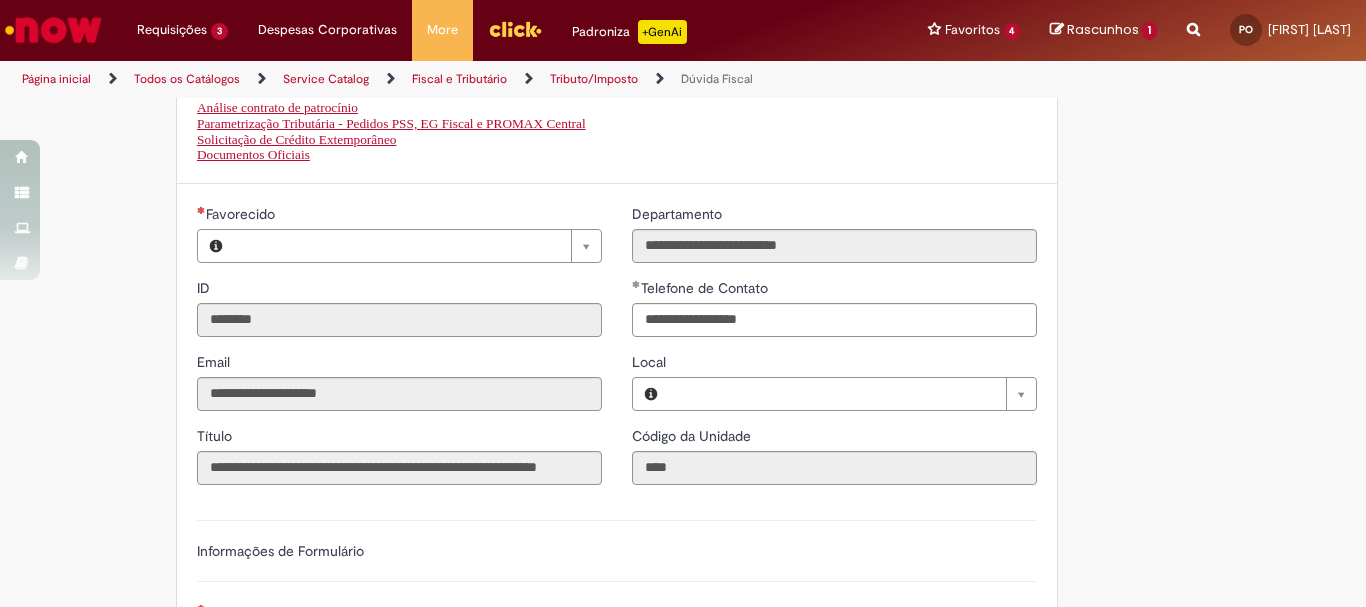 type on "**********" 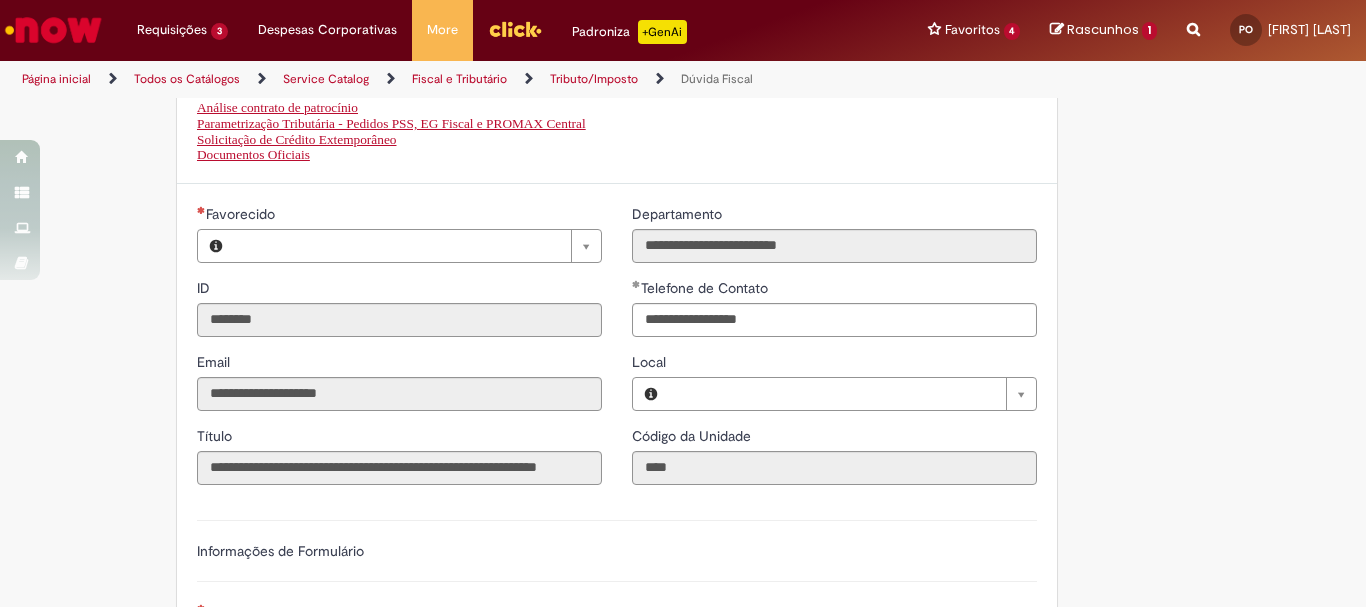 type on "**********" 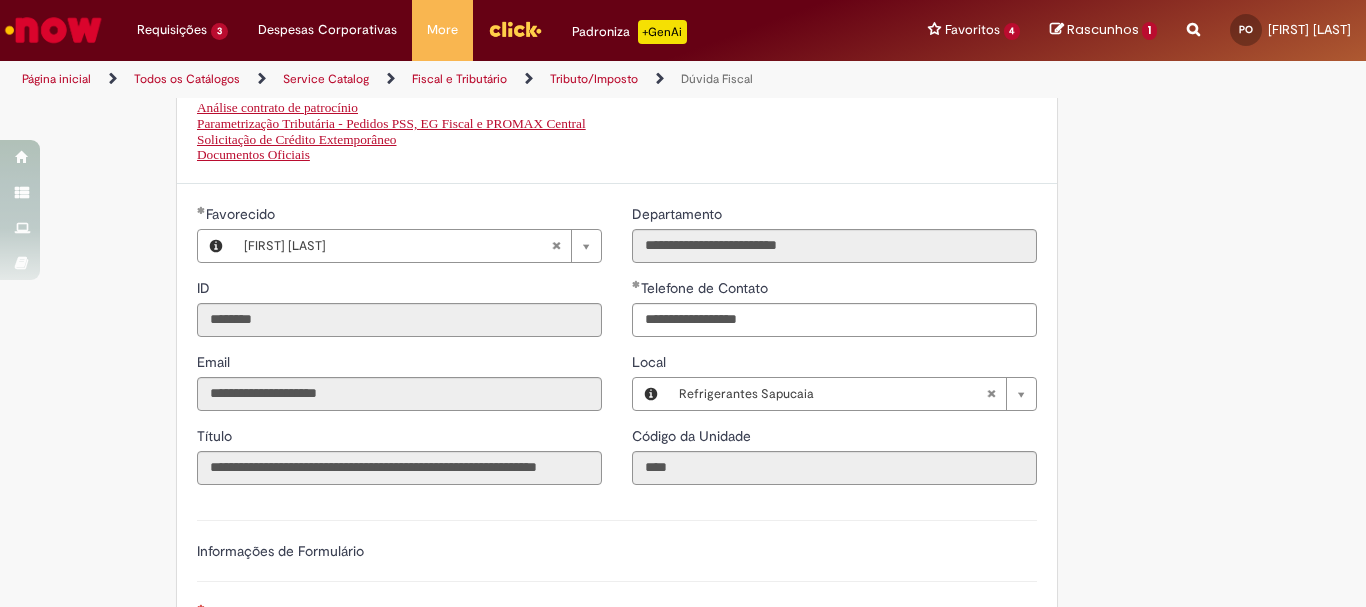 type on "**********" 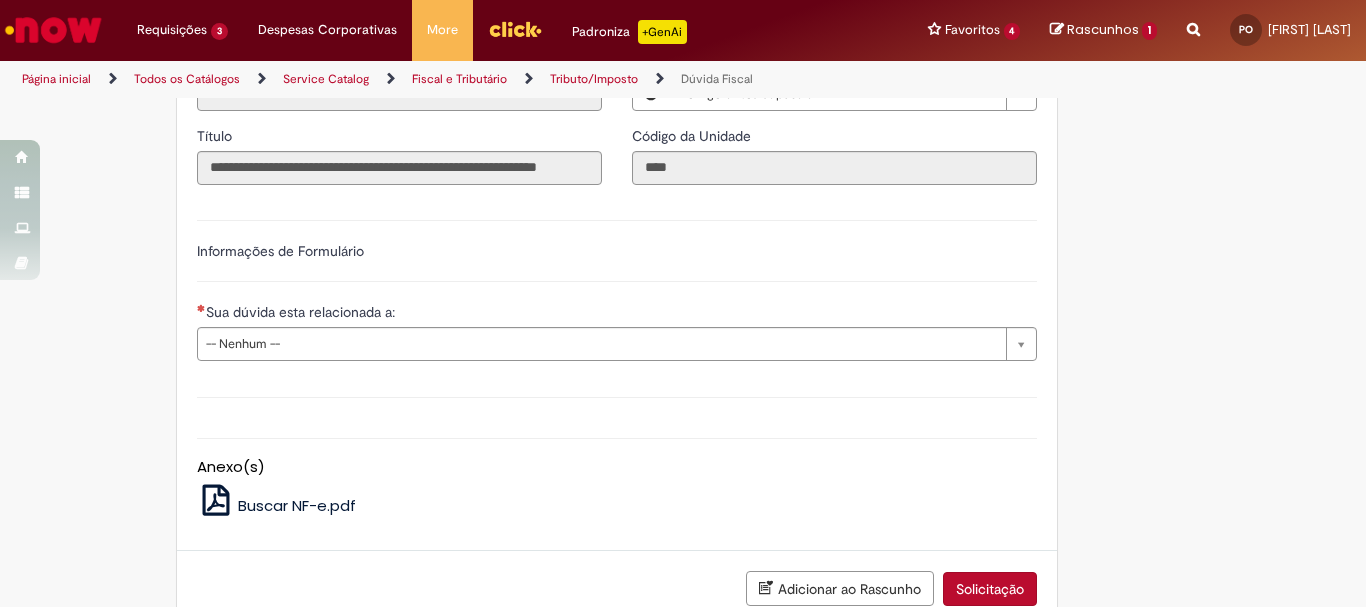 scroll, scrollTop: 700, scrollLeft: 0, axis: vertical 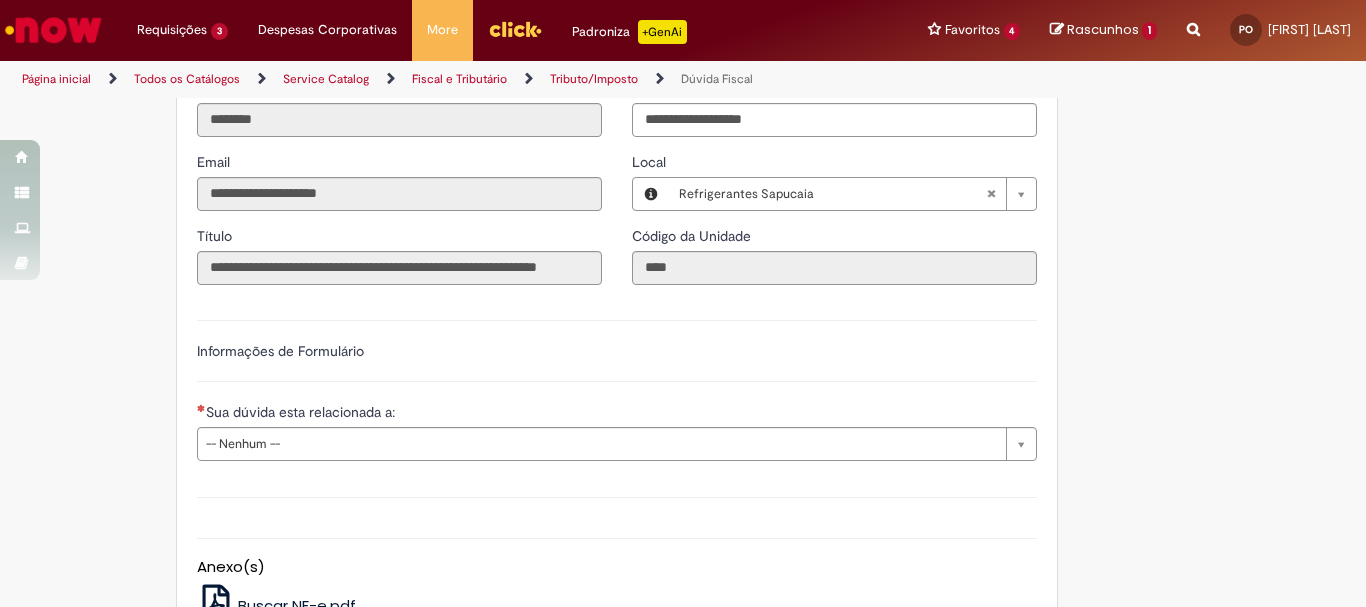 click on "Sua dúvida esta relacionada a:" at bounding box center [302, 412] 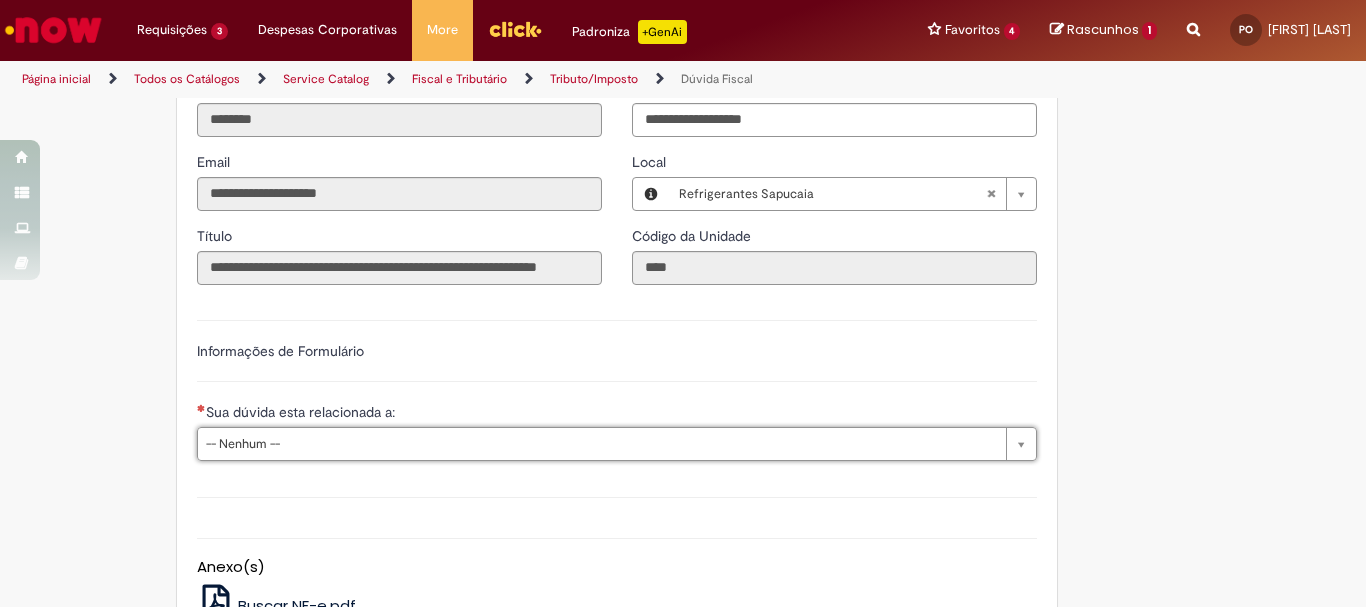 click on "Informações de Formulário" at bounding box center (617, 361) 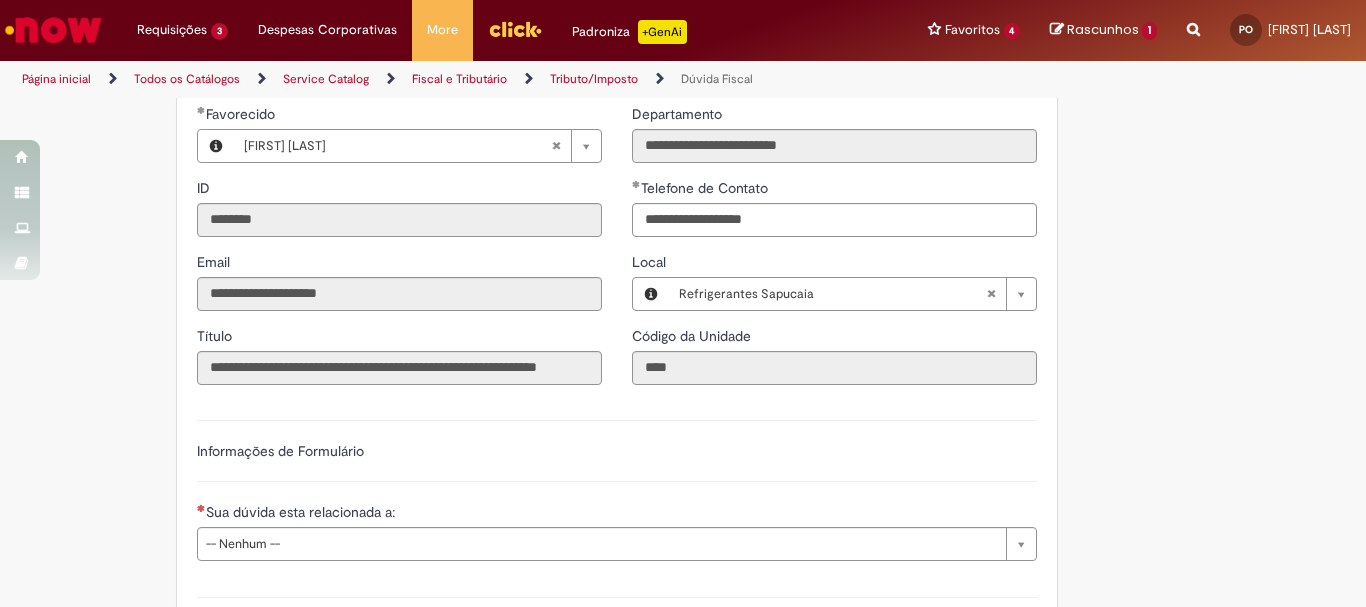 scroll, scrollTop: 900, scrollLeft: 0, axis: vertical 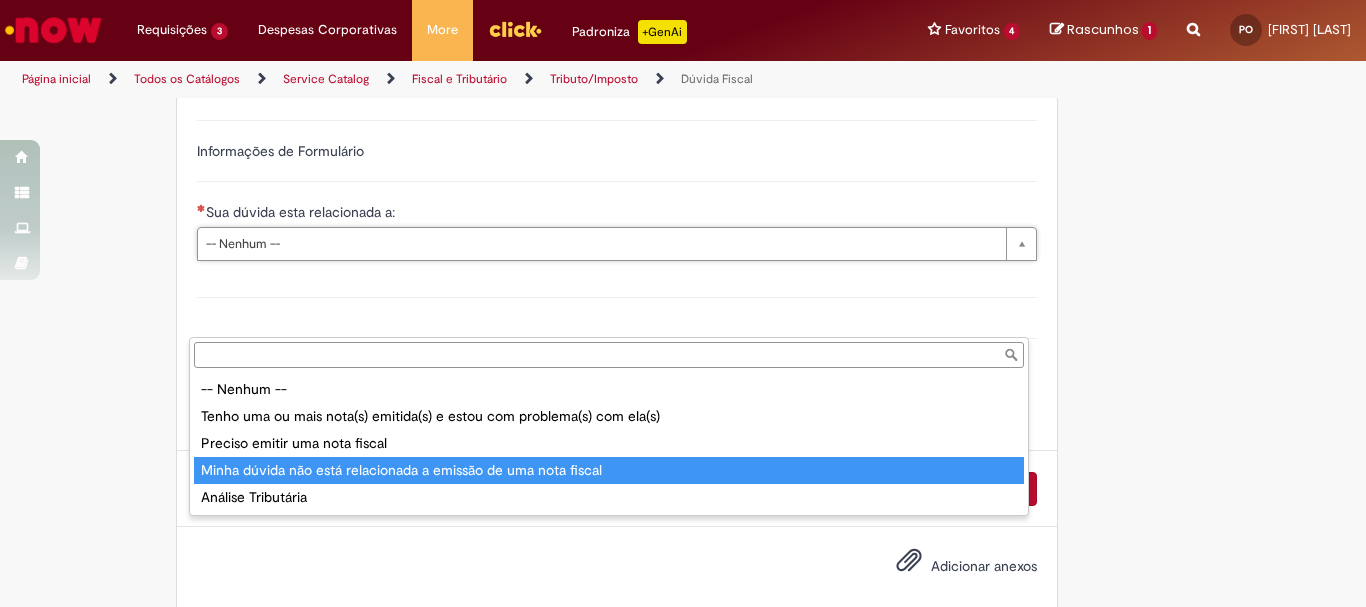 type on "**********" 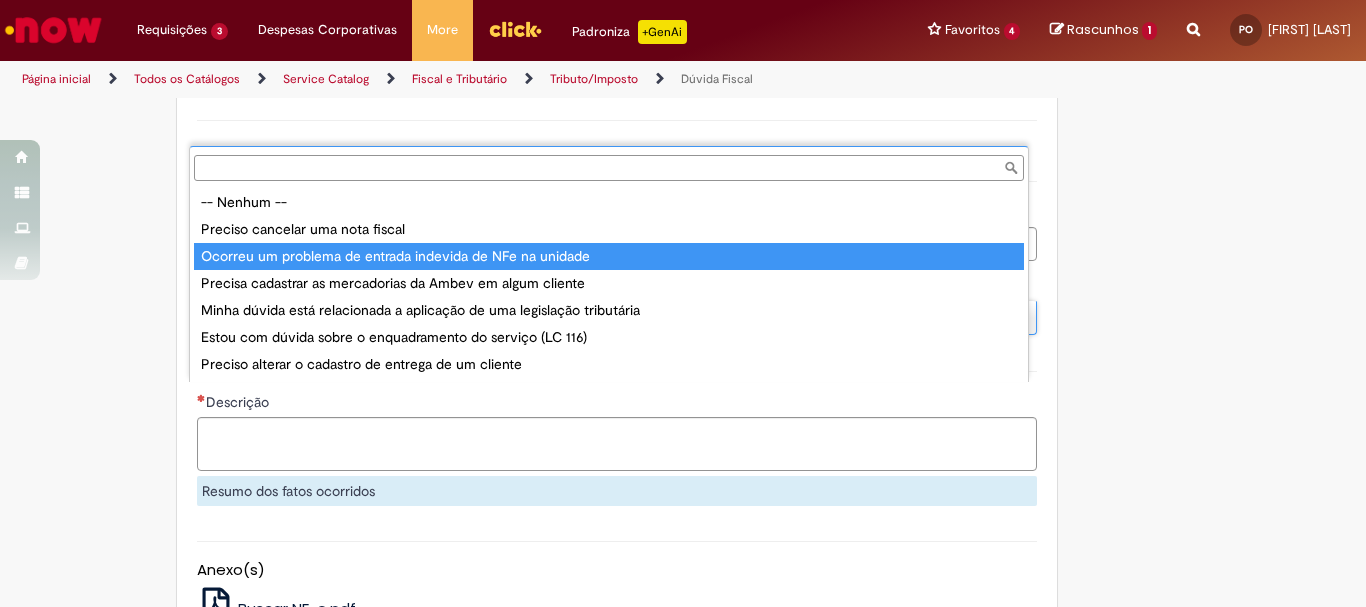 type on "**********" 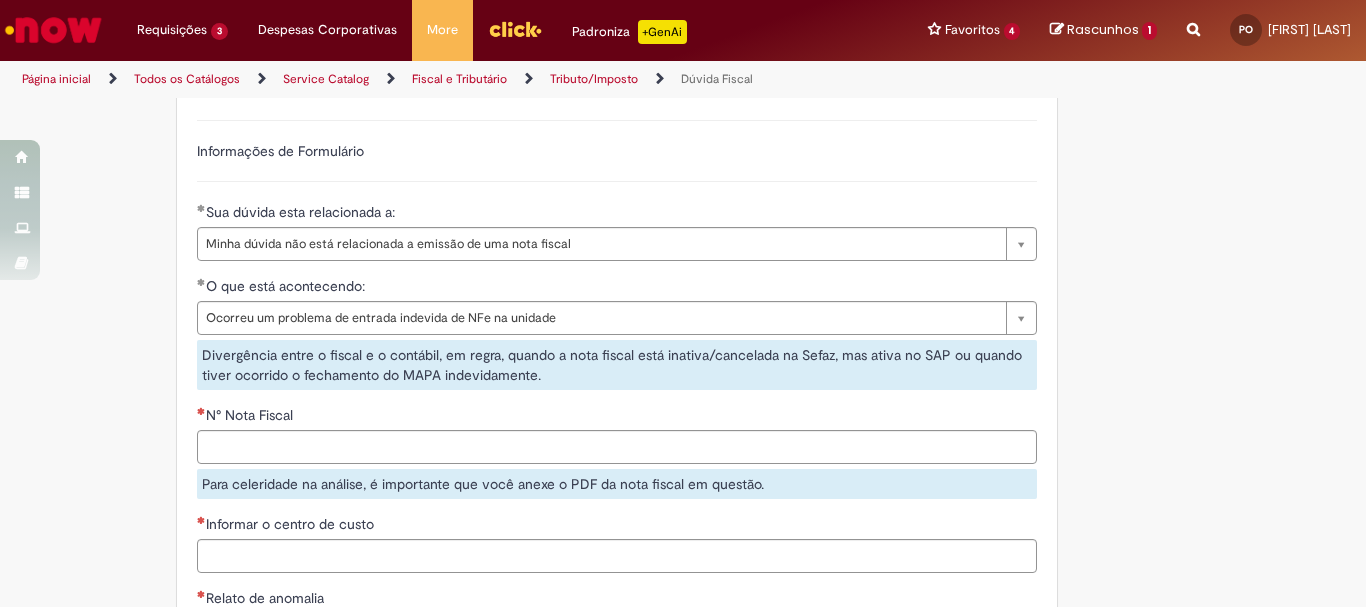 click on "Tire dúvidas com LupiAssist    +GenAI
Oi! Eu sou LupiAssist, uma Inteligência Artificial Generativa em constante aprendizado   Meu conteúdo é monitorado para trazer uma melhor experiência
Dúvidas comuns:
Só mais um instante, estou consultando nossas bases de conhecimento  e escrevendo a melhor resposta pra você!
Title
Lorem ipsum dolor sit amet    Fazer uma nova pergunta
Gerei esta resposta utilizando IA Generativa em conjunto com os nossos padrões. Em caso de divergência, os documentos oficiais prevalecerão.
Saiba mais em:
Ou ligue para:
E aí, te ajudei?
Sim, obrigado!" at bounding box center [683, 260] 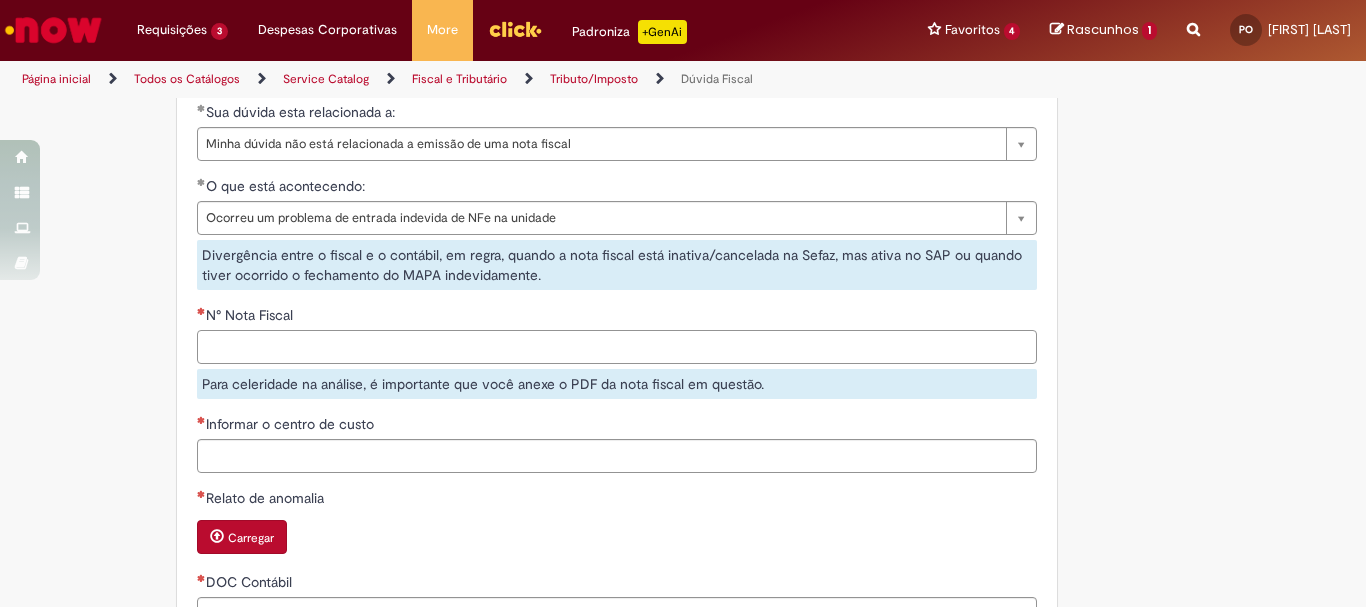 click on "N° Nota Fiscal" at bounding box center [617, 347] 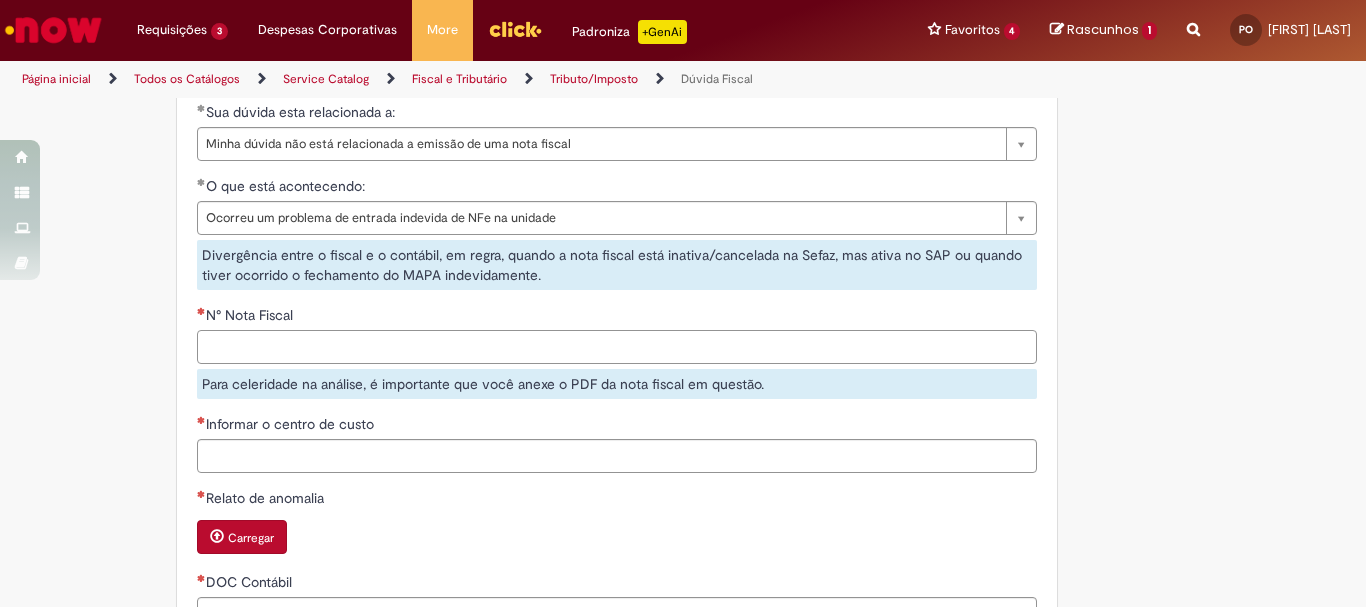 click on "N° Nota Fiscal" at bounding box center [617, 347] 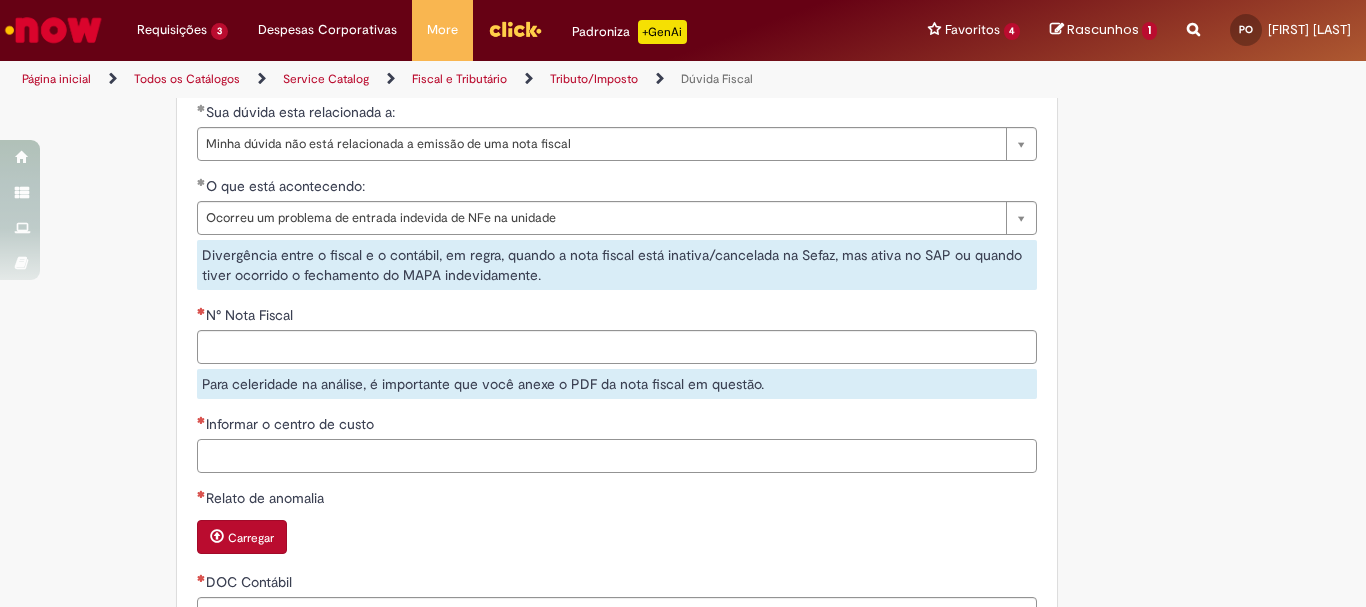 click on "Informar o centro de custo" at bounding box center (617, 456) 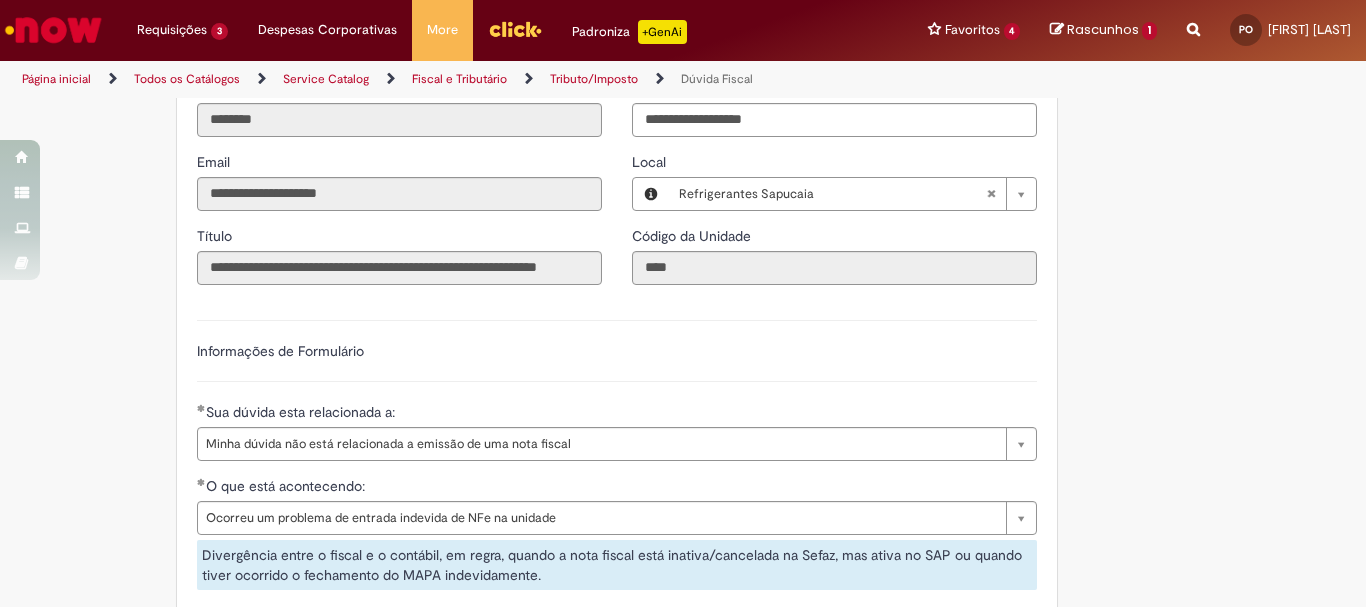 scroll, scrollTop: 900, scrollLeft: 0, axis: vertical 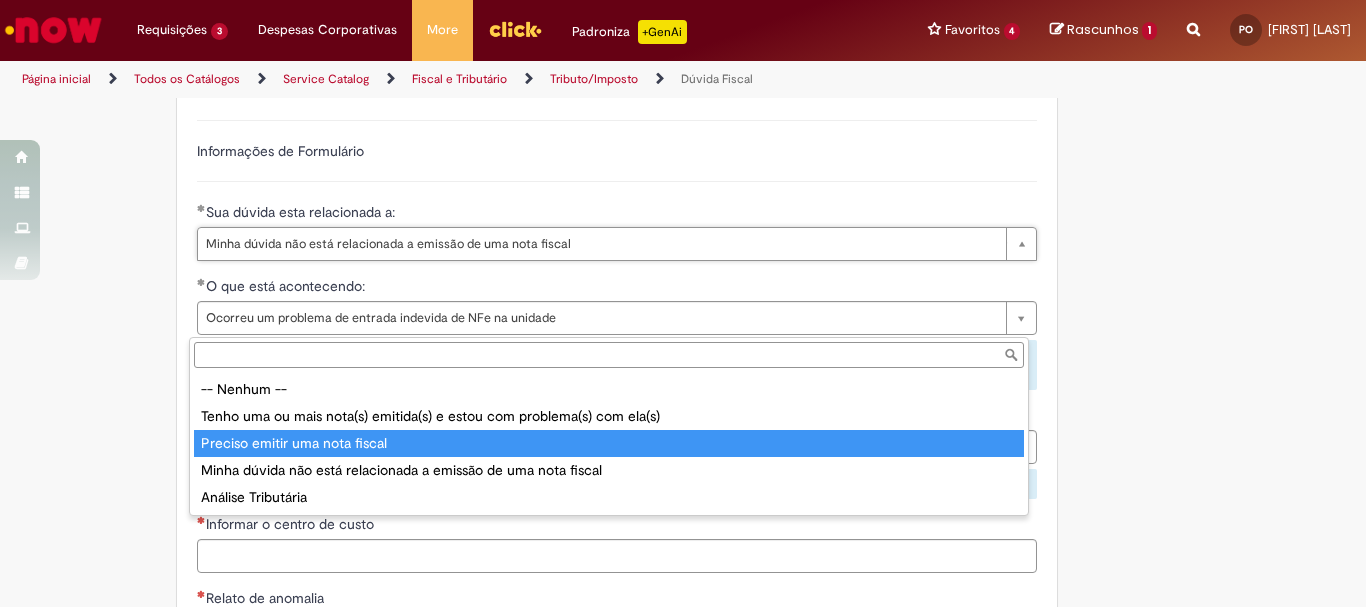 type on "**********" 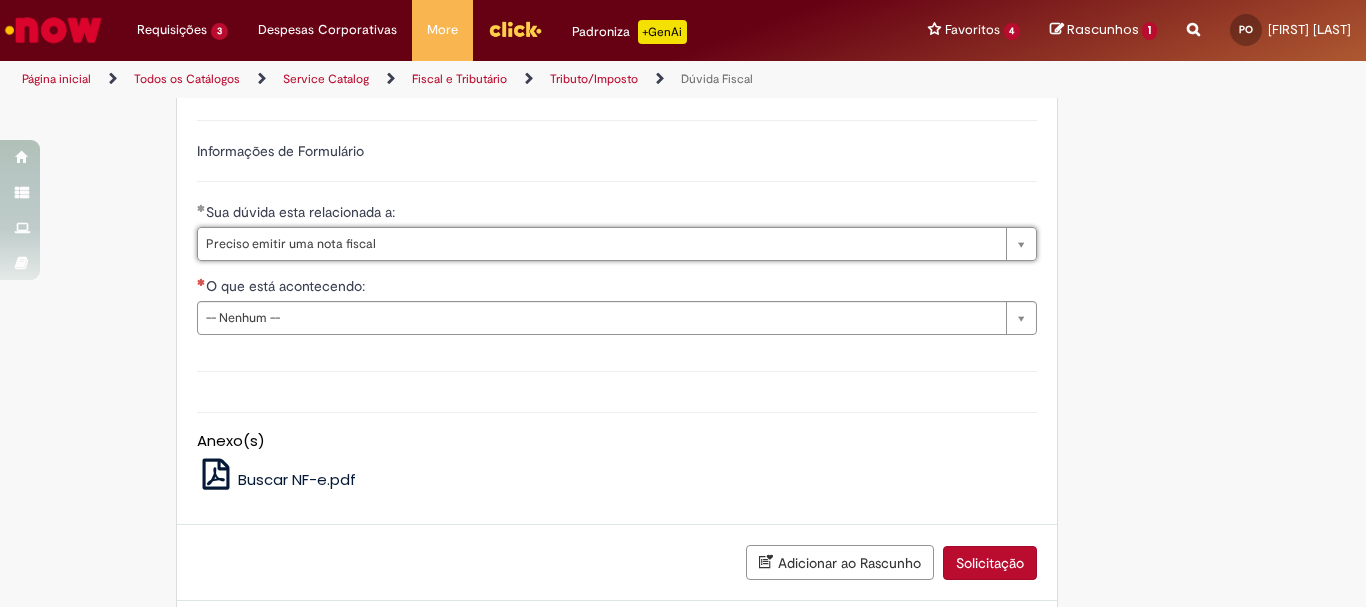 scroll, scrollTop: 0, scrollLeft: 183, axis: horizontal 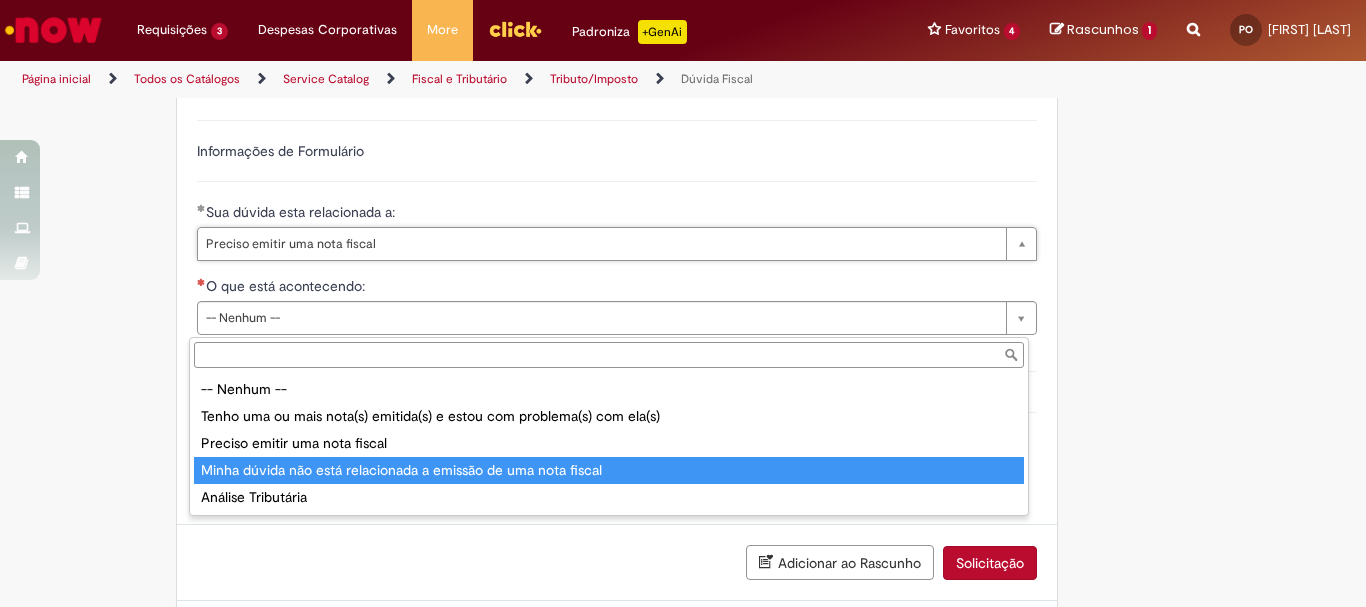 type on "**********" 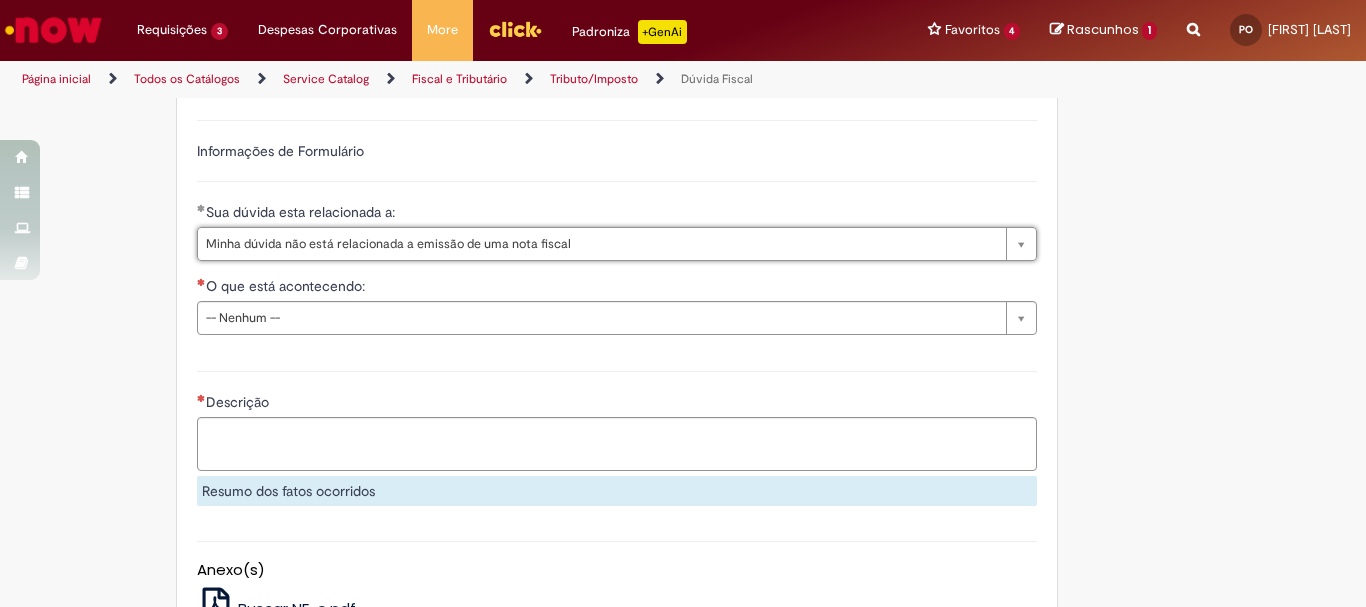 scroll, scrollTop: 0, scrollLeft: 182, axis: horizontal 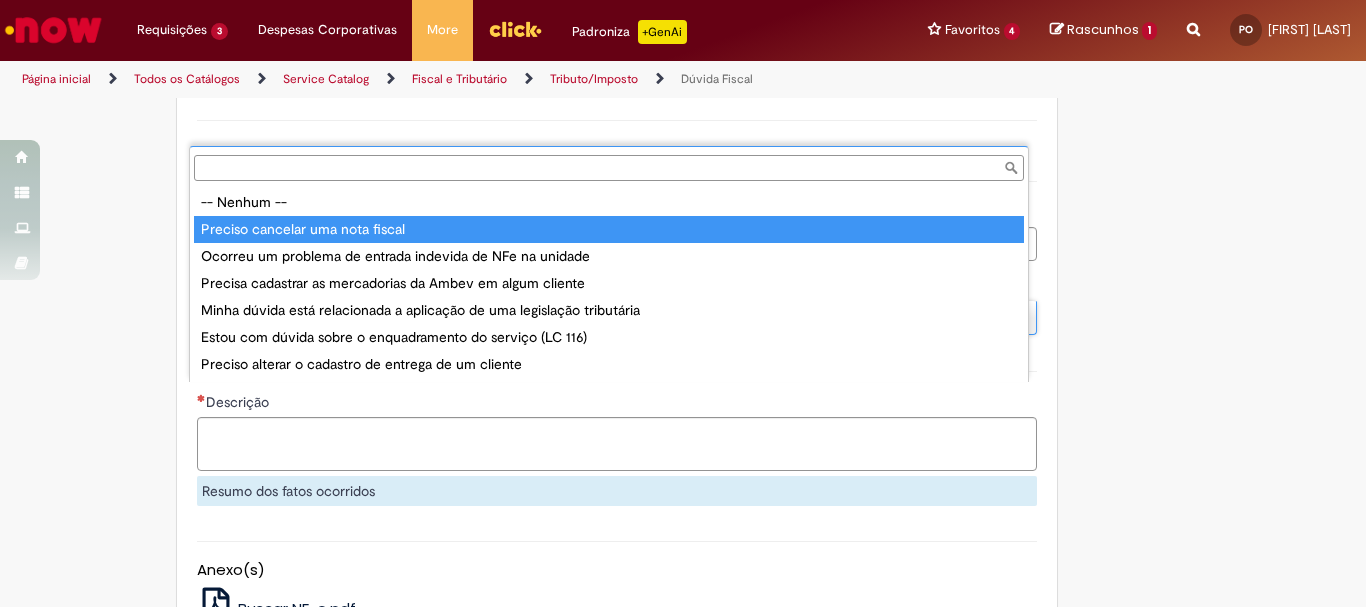 type on "**********" 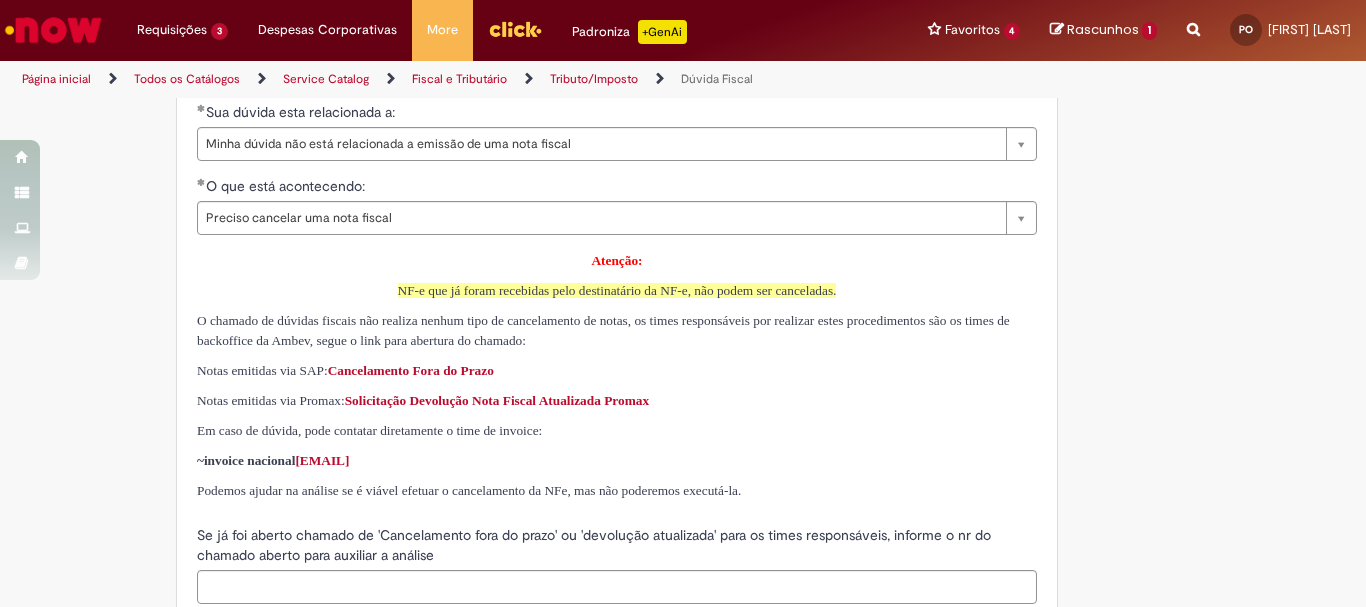click on "Adicionar a Favoritos
Dúvida Fiscal
Este chamado tem a função de sanar qualquer dúvida ou situação que impacte na tributação de nossas operações.
Atenção:
Este chamado tem a função de sanar qualquer dúvida ou situação que impacte na tributação de nossas operações (ICMS; IPI; PIS e COFINS; FECOP; Substituição Tributária (Pauta, MVA ou CEST); Cancelamento, Complemento ou Correção de NF-e; Cenário de Emissão de NF-e (remessas diversas, operações com sinistro e ou devolução para fornecedor; Registro de NF-e; Divergência Contábil.
Este chamado  não é destinado
* Com o intuito de agilizar e ampliar seu conhecimento, consulte nossa Base de Conhecimento ou nossa página no  COLABORA . * * No adicione no TEAMS para receber informações importantes que impactam o cliente: Comunicações Consultivo - Impacto no Cliente! *
Análise contrato de patrocínio" at bounding box center (585, 146) 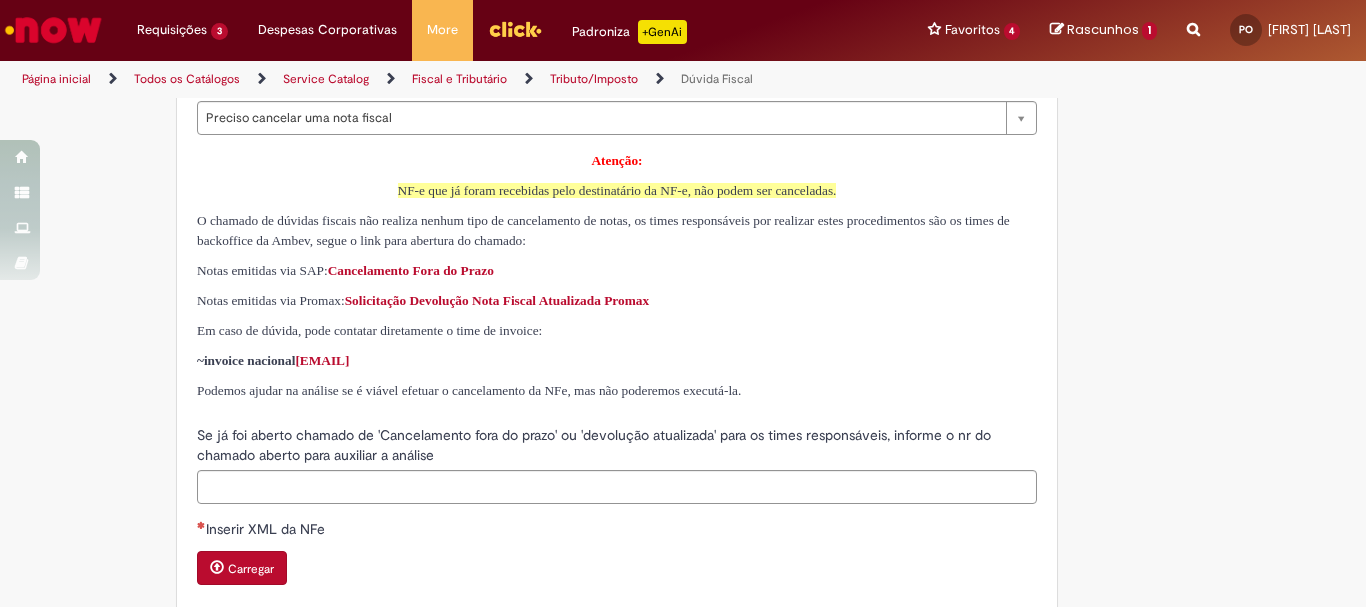 scroll, scrollTop: 1200, scrollLeft: 0, axis: vertical 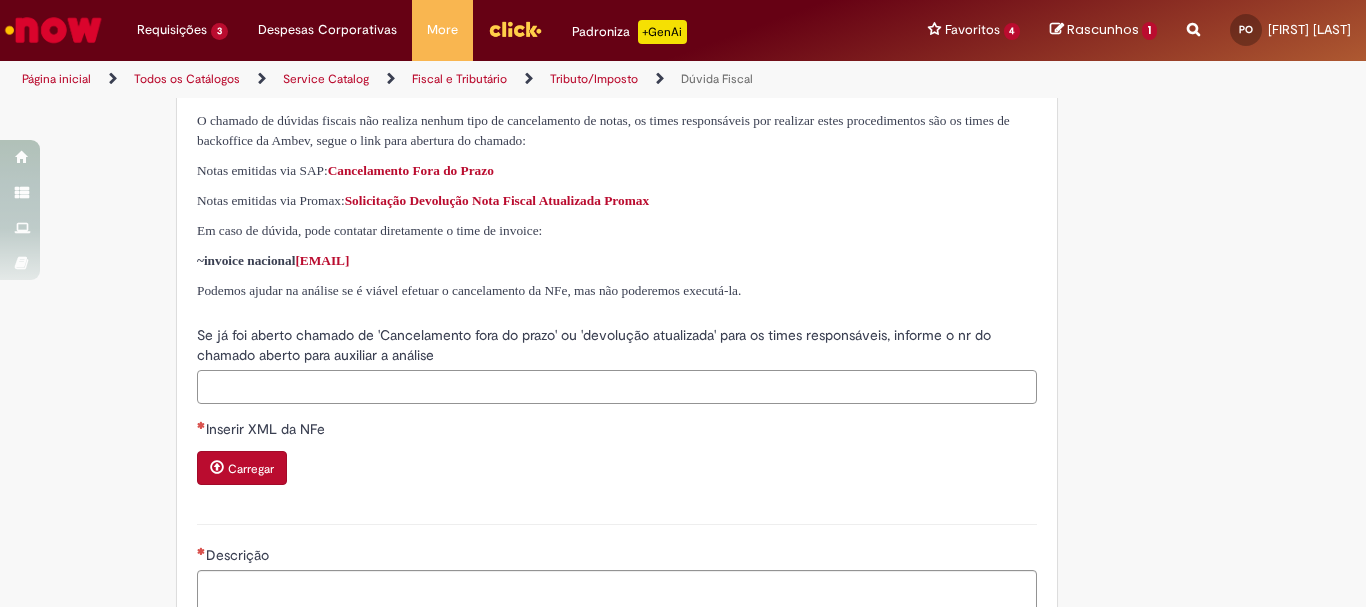 click on "Se já foi aberto chamado de 'Cancelamento fora do prazo' ou 'devolução atualizada' para os times responsáveis, informe o nr do chamado aberto para auxiliar a análise" at bounding box center [617, 387] 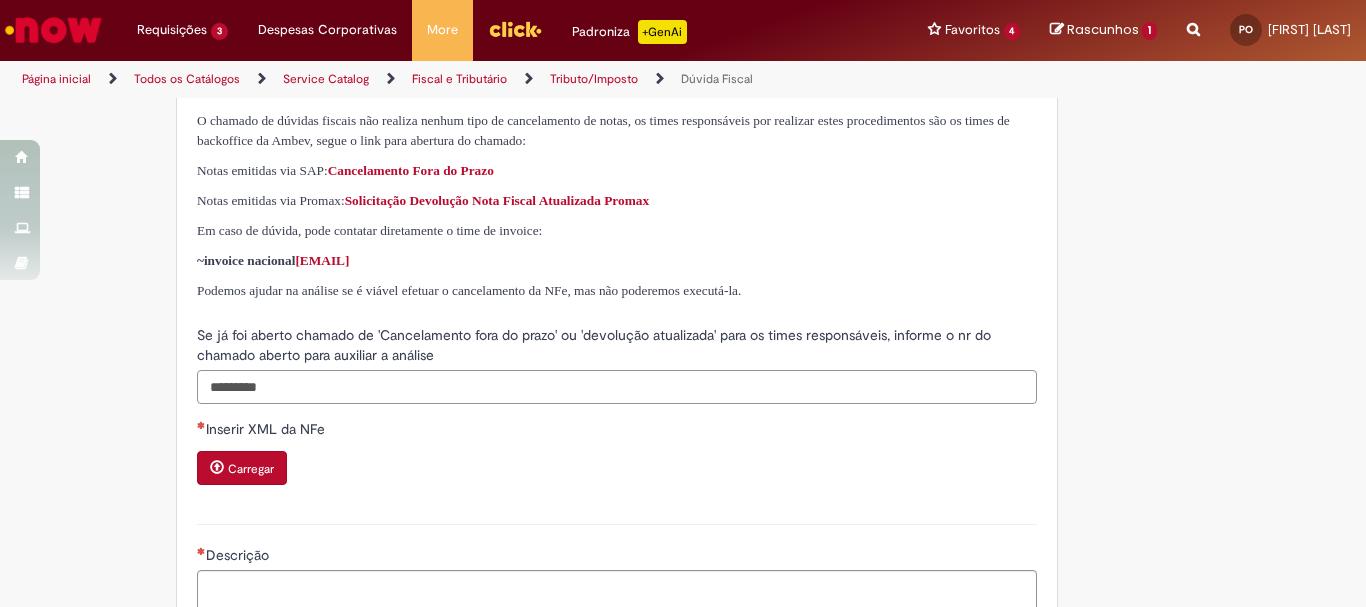 type on "*********" 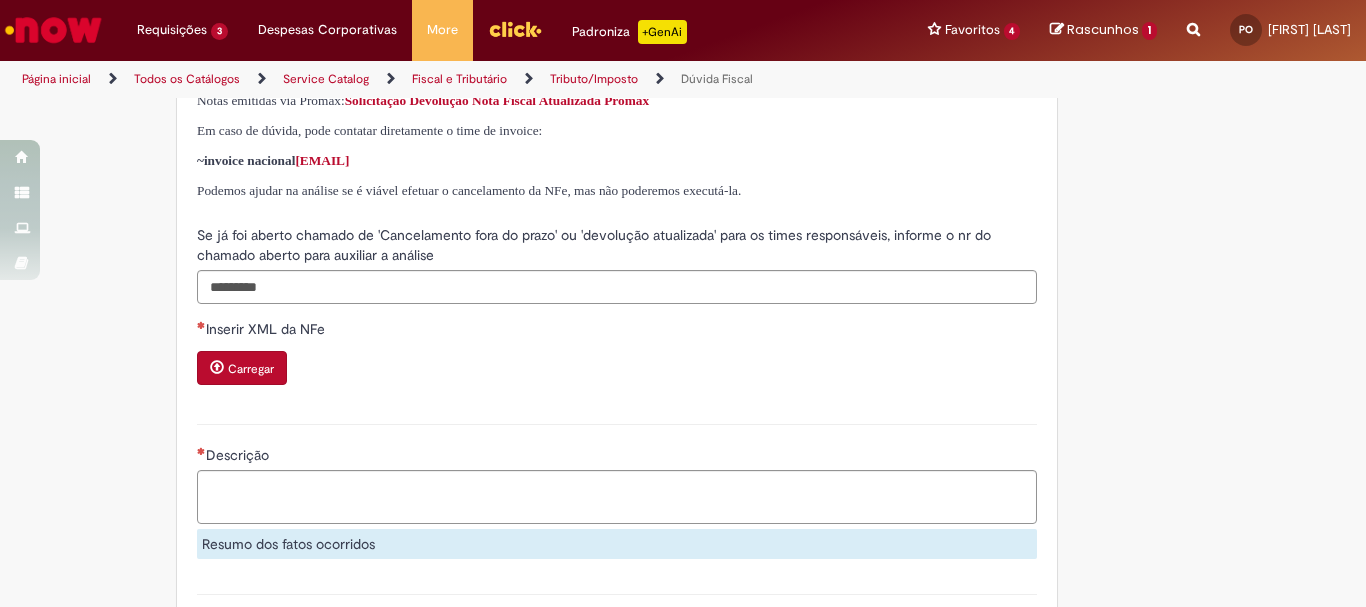 click on "Carregar" at bounding box center [251, 369] 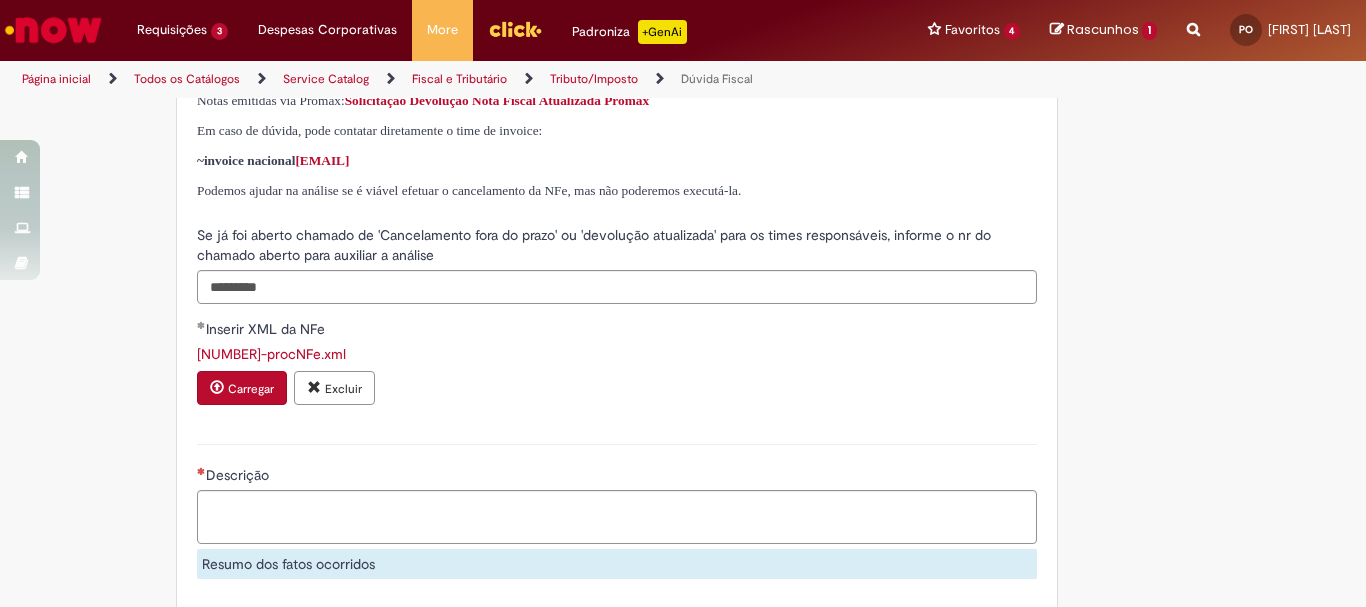 scroll, scrollTop: 1500, scrollLeft: 0, axis: vertical 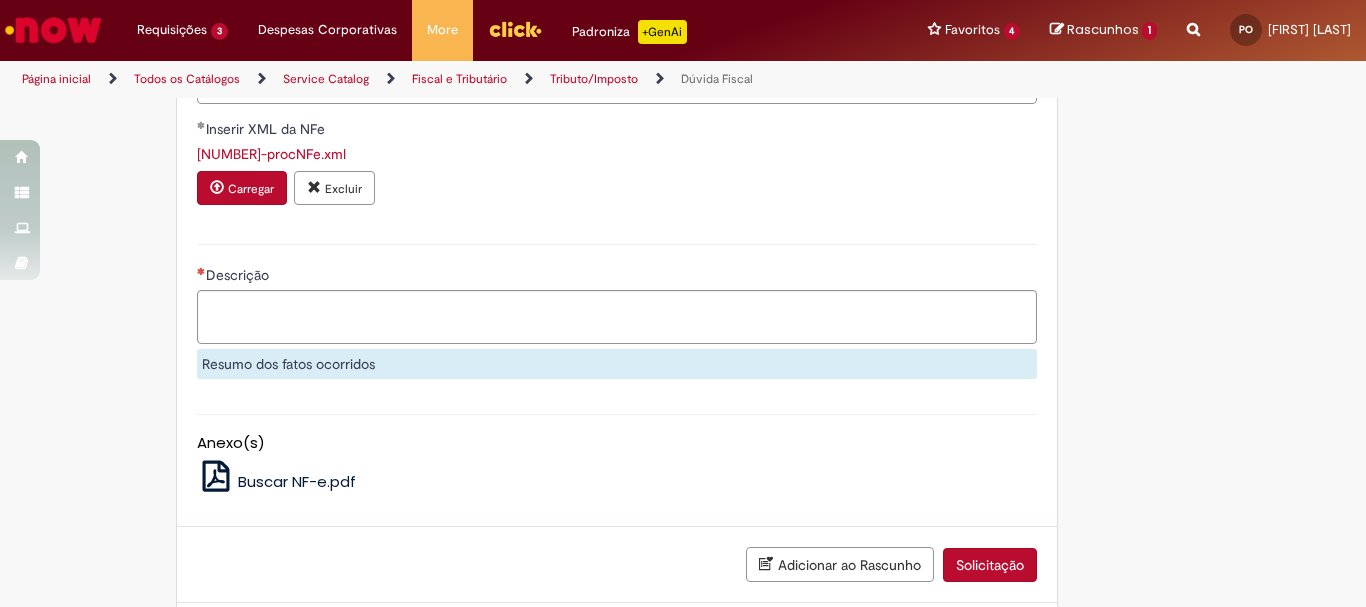 type 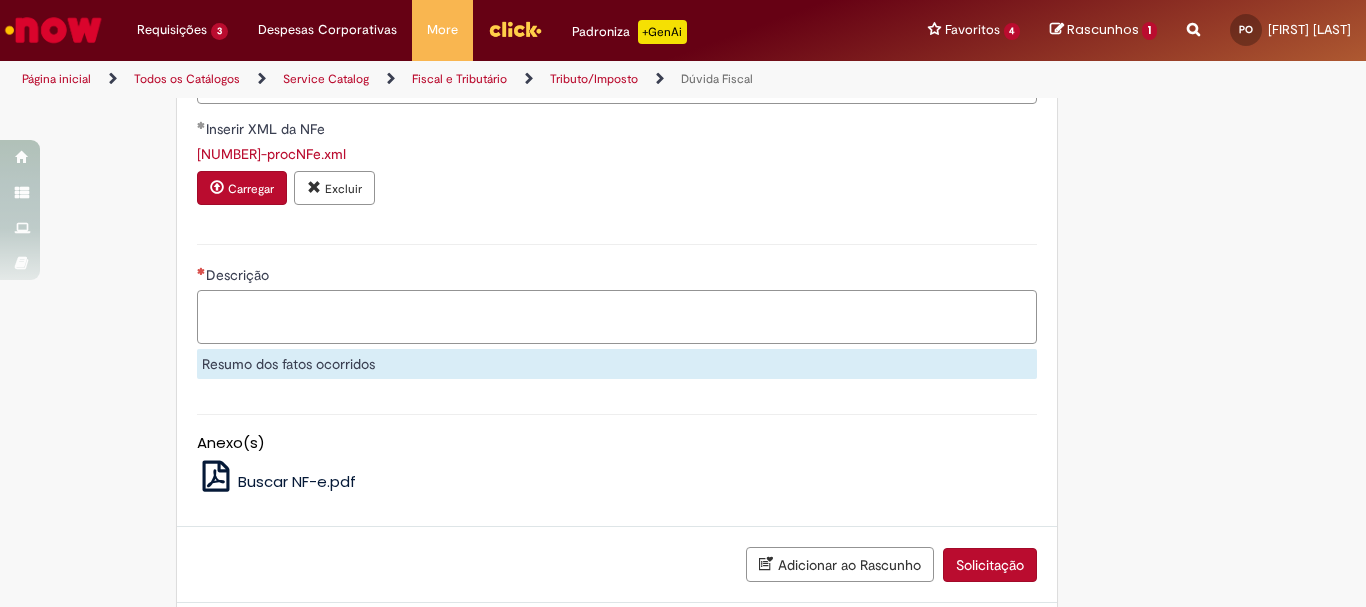 click on "Descrição" at bounding box center (617, 317) 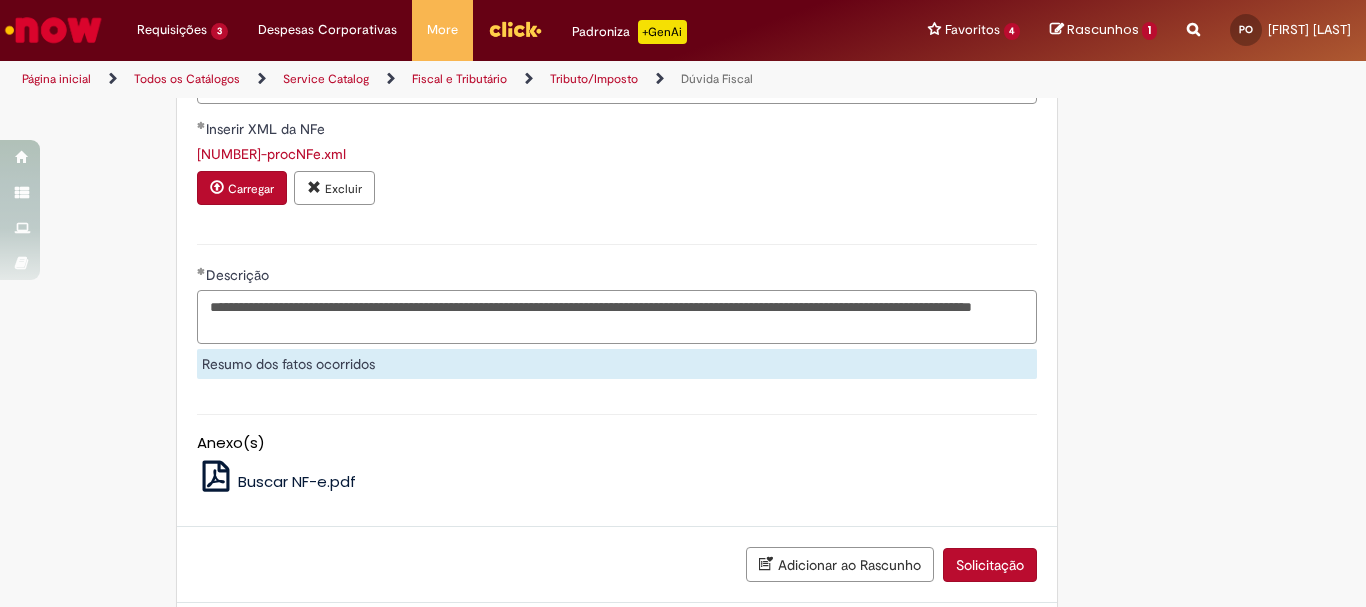 drag, startPoint x: 209, startPoint y: 383, endPoint x: 86, endPoint y: 382, distance: 123.00407 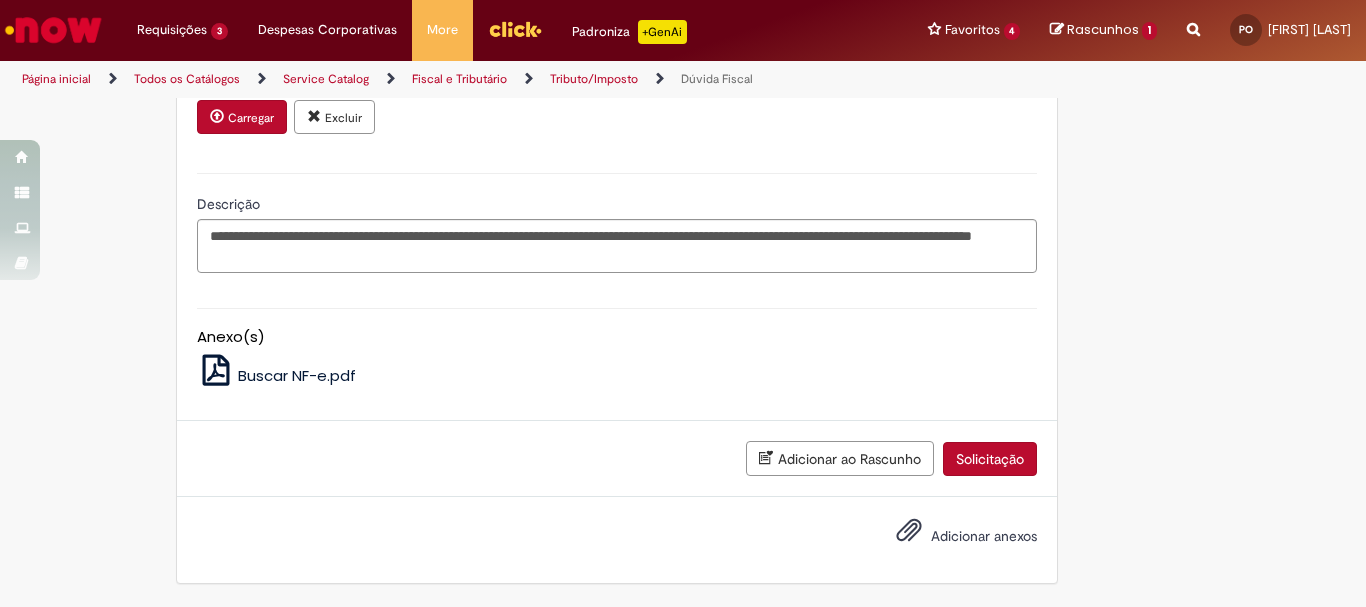 scroll, scrollTop: 1651, scrollLeft: 0, axis: vertical 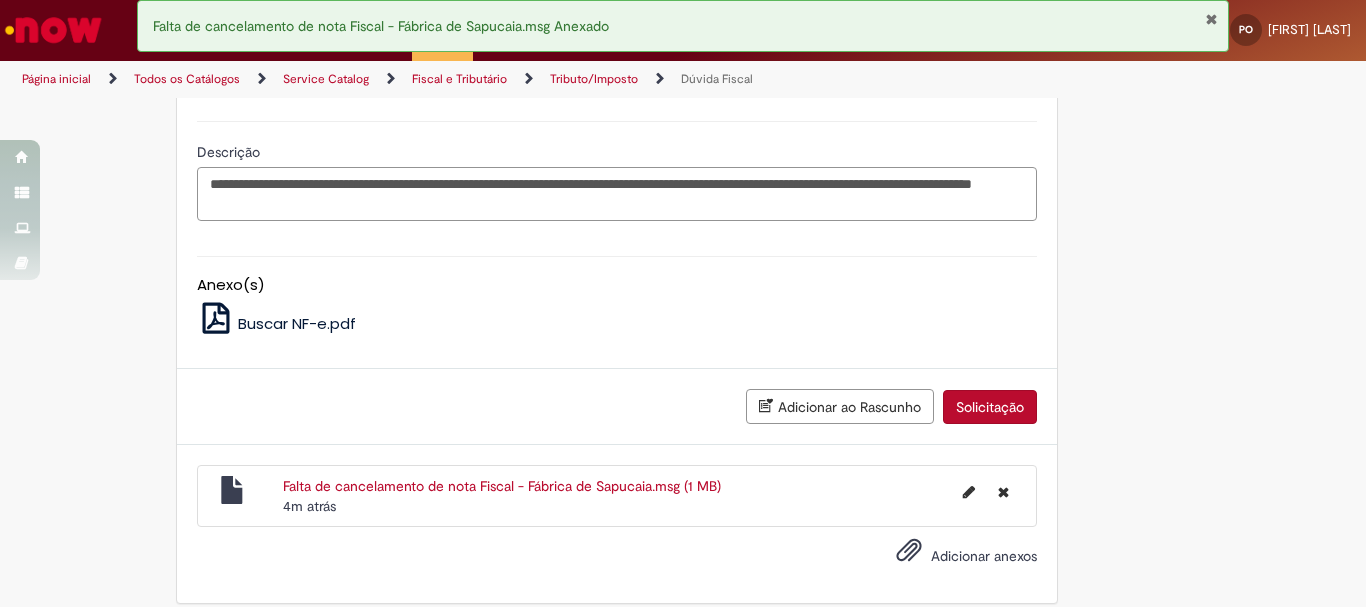 click on "**********" at bounding box center (617, 194) 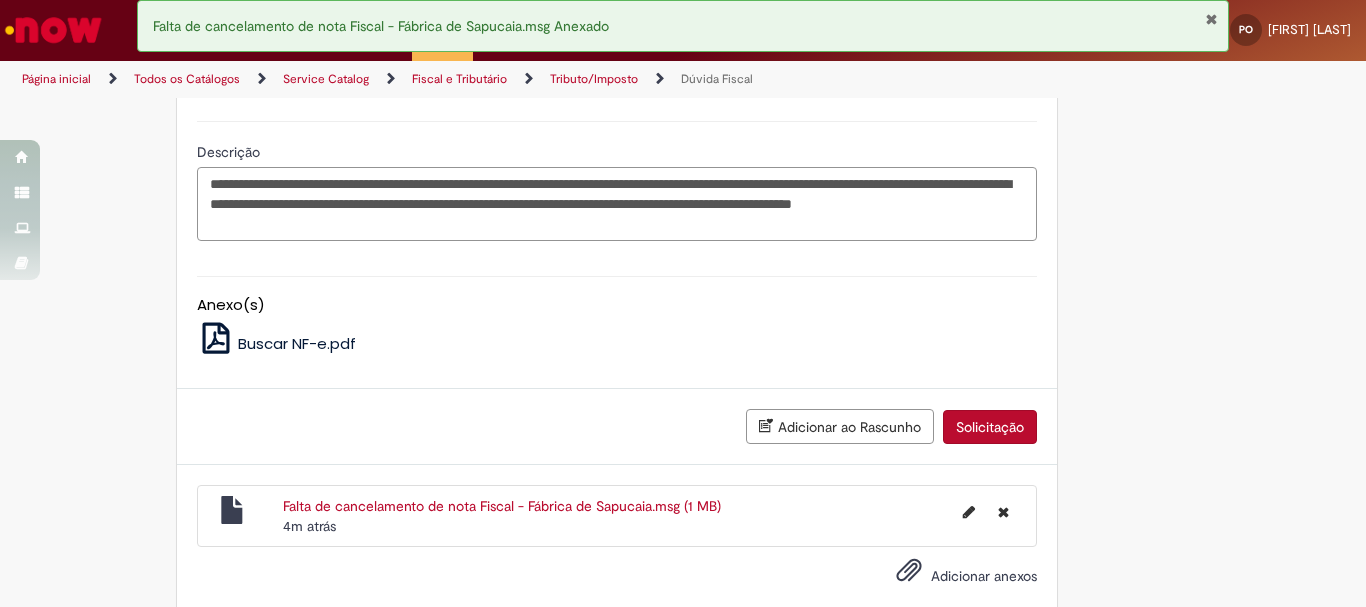 click on "**********" at bounding box center (617, 204) 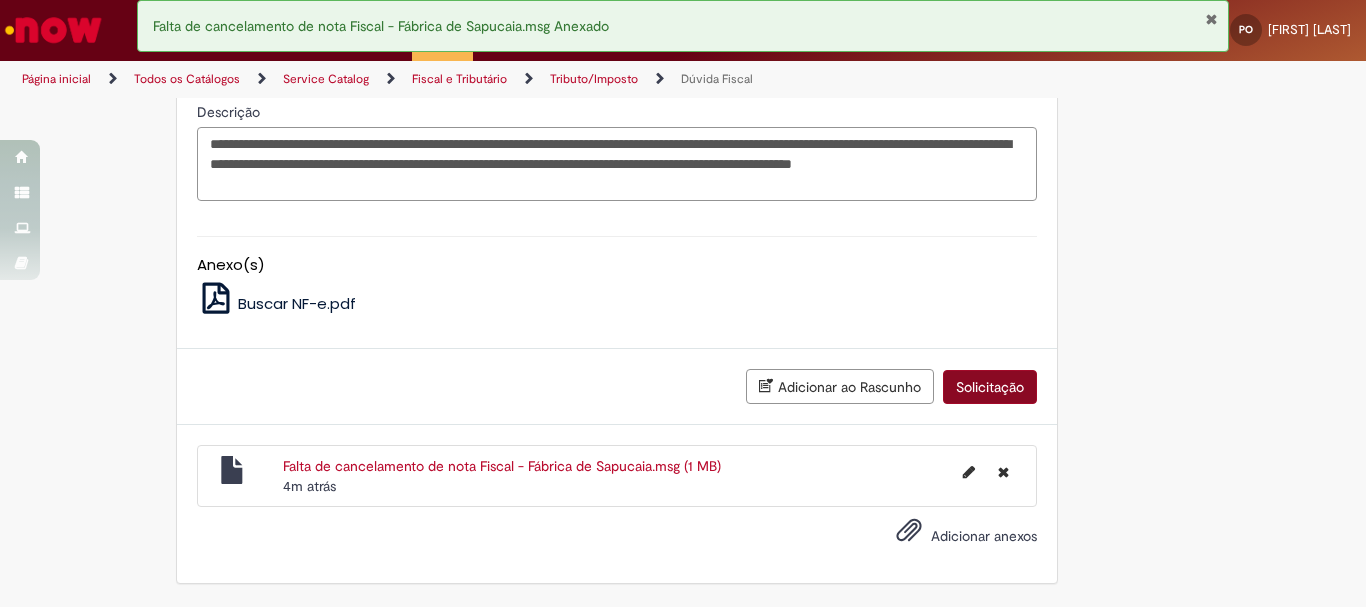 type on "**********" 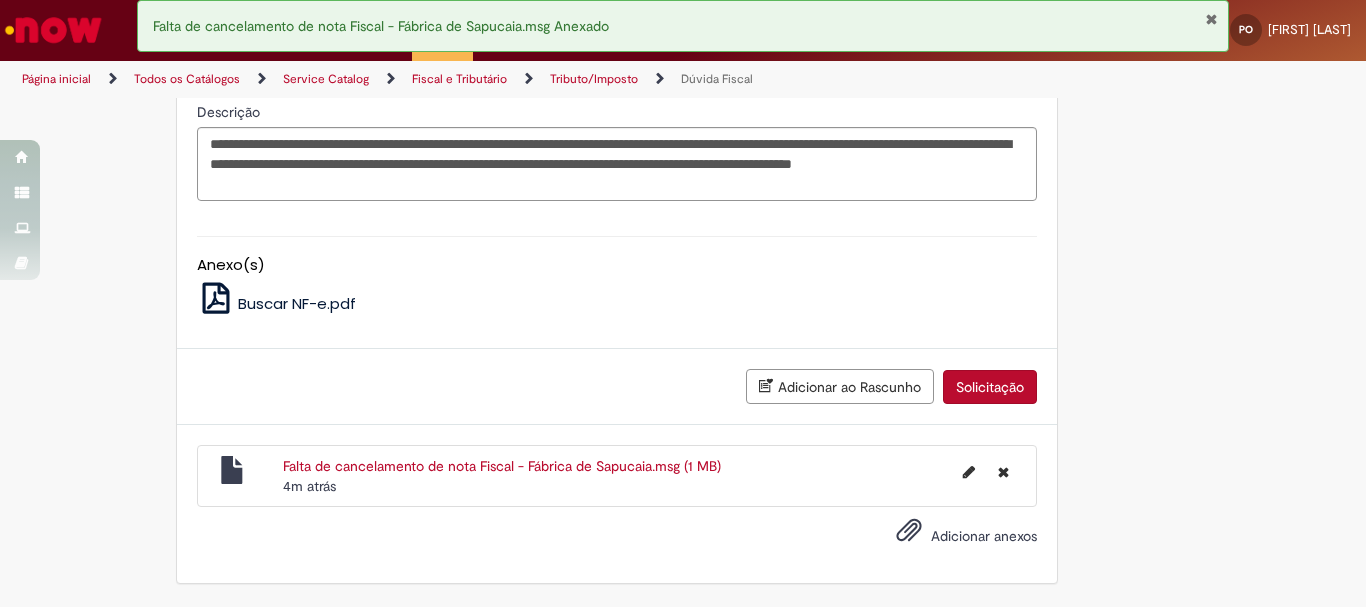 click on "Solicitação" at bounding box center (990, 387) 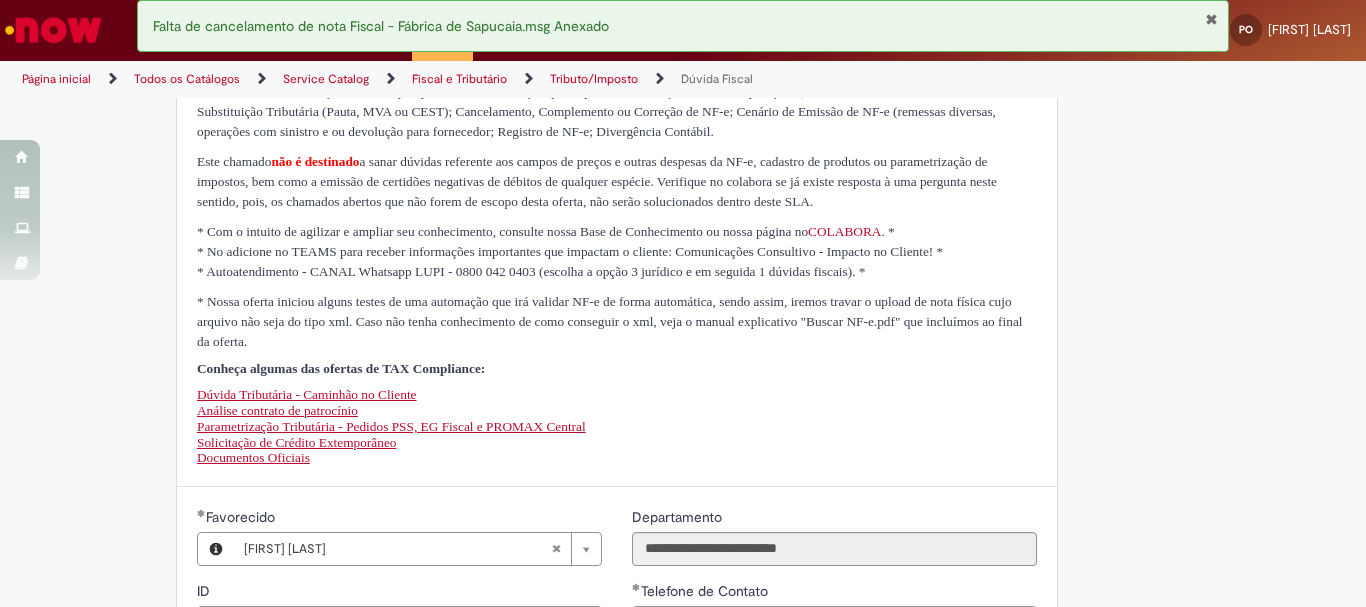 scroll, scrollTop: 0, scrollLeft: 0, axis: both 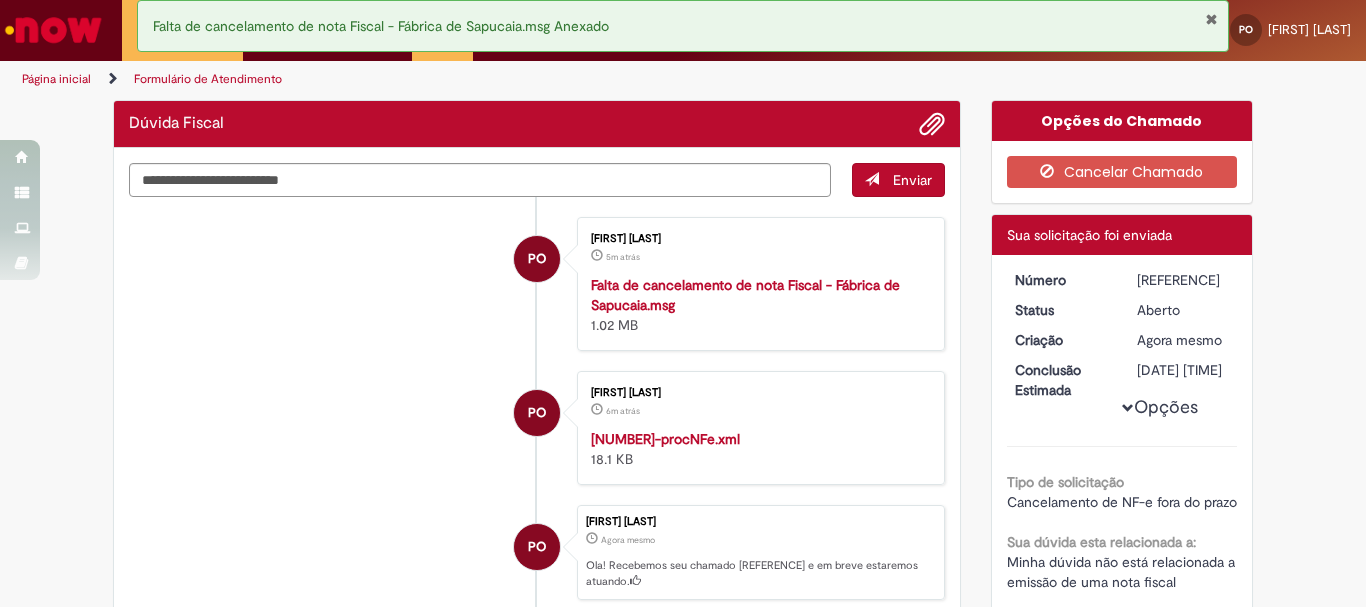 click on "[REFERENCE]" at bounding box center (1183, 280) 